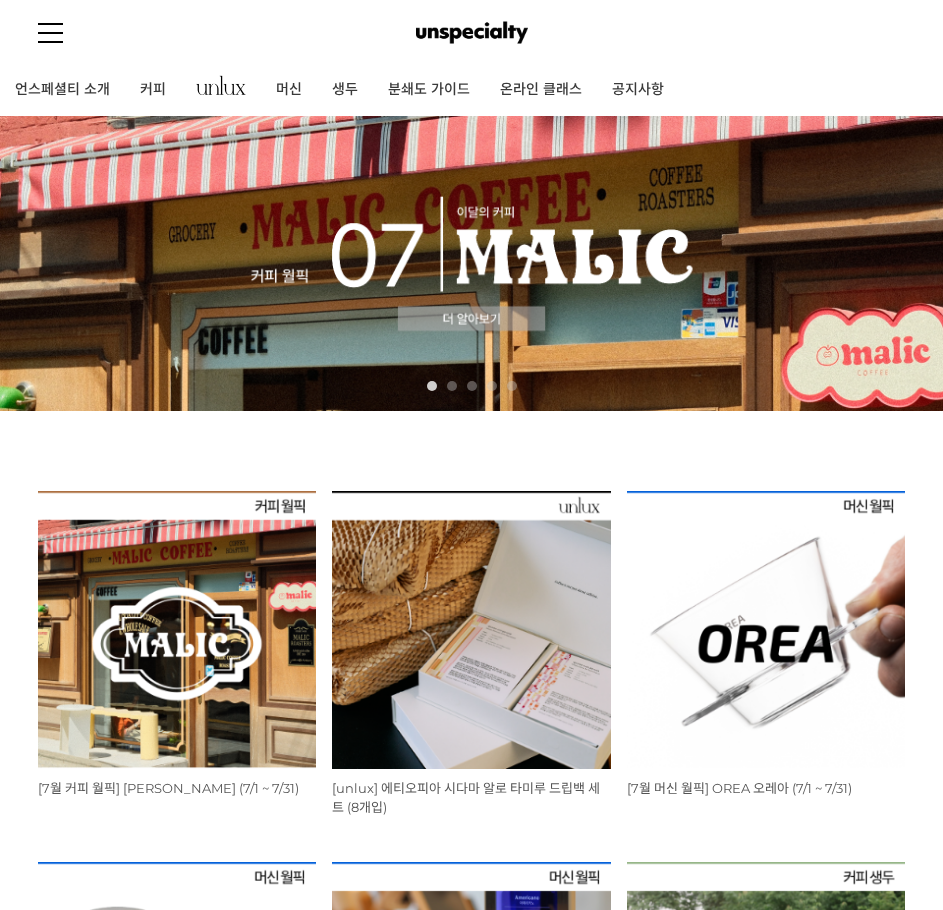 scroll, scrollTop: 0, scrollLeft: 0, axis: both 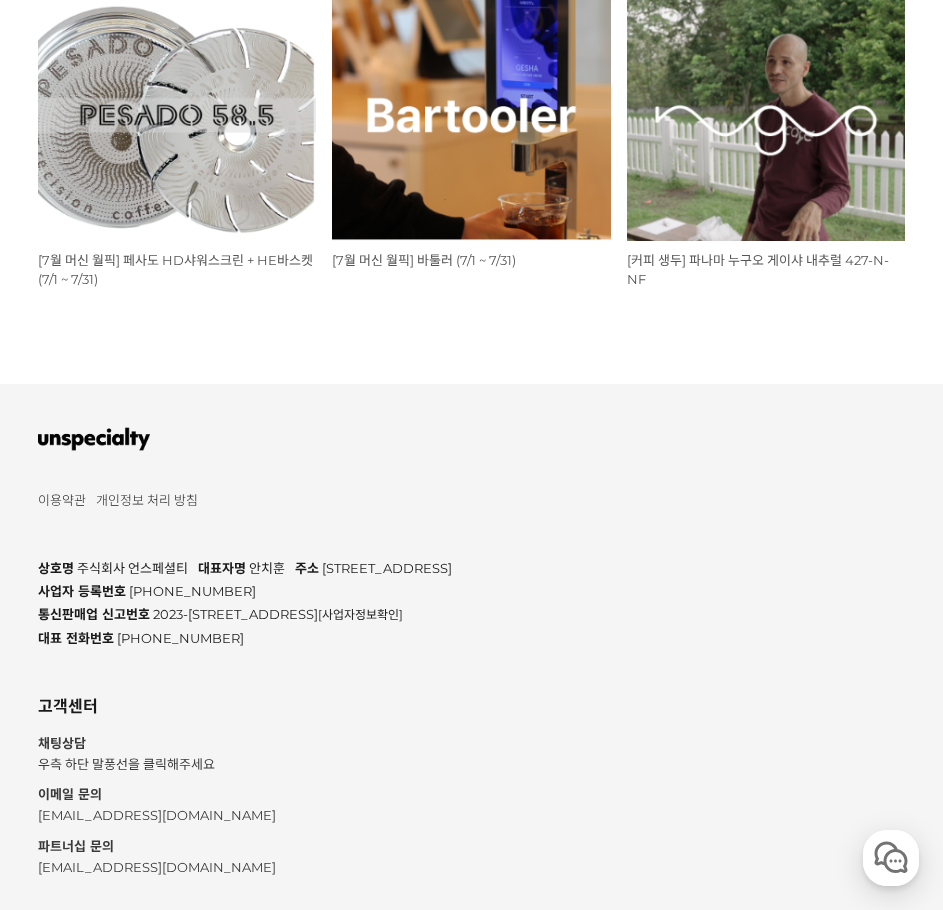 drag, startPoint x: 116, startPoint y: 580, endPoint x: 300, endPoint y: 630, distance: 190.6725 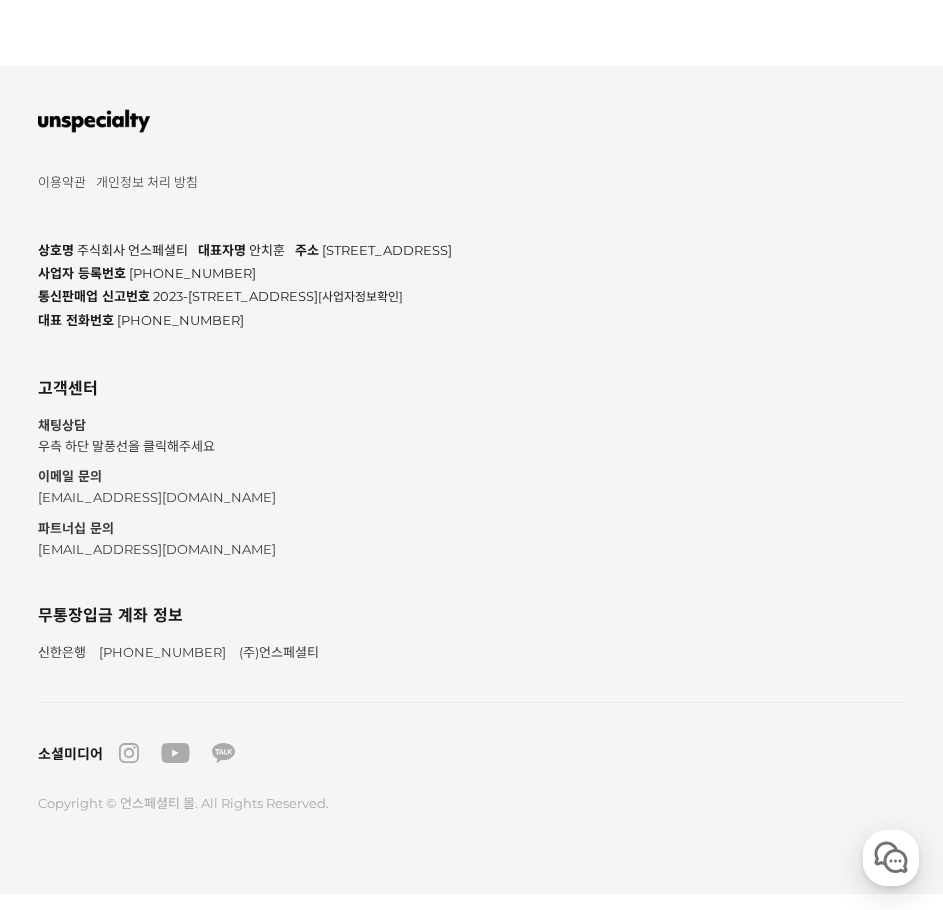 scroll, scrollTop: 1257, scrollLeft: 0, axis: vertical 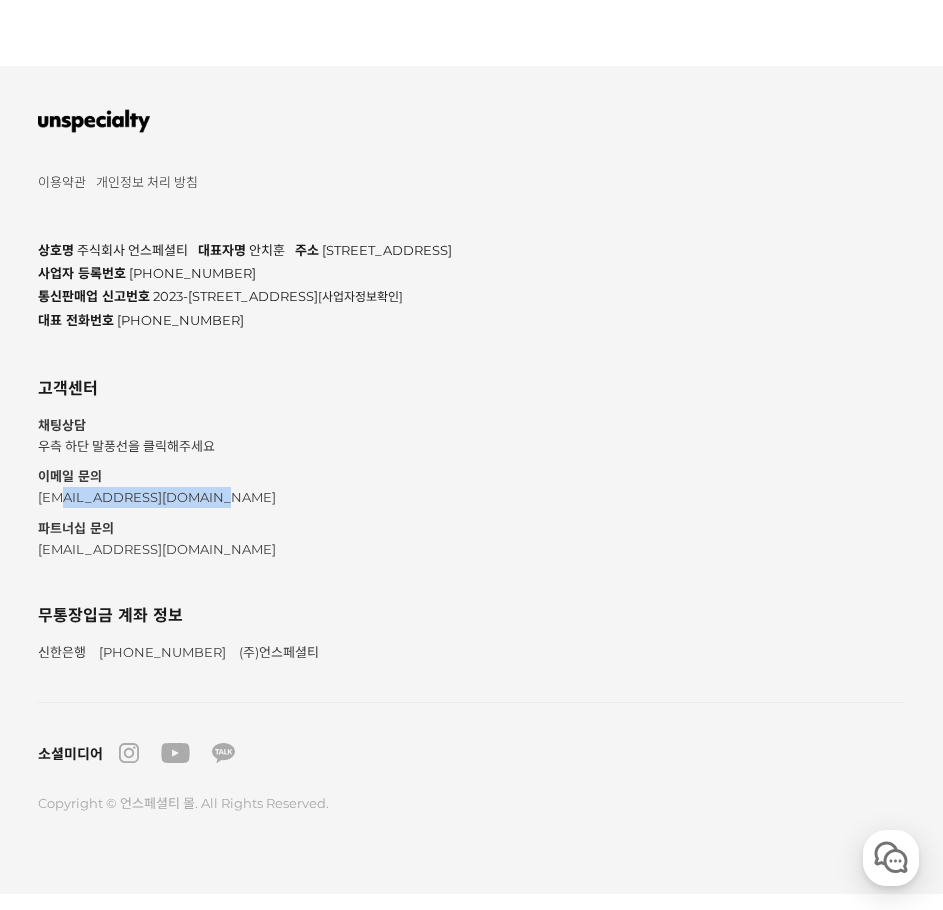 drag, startPoint x: 58, startPoint y: 497, endPoint x: 250, endPoint y: 498, distance: 192.00261 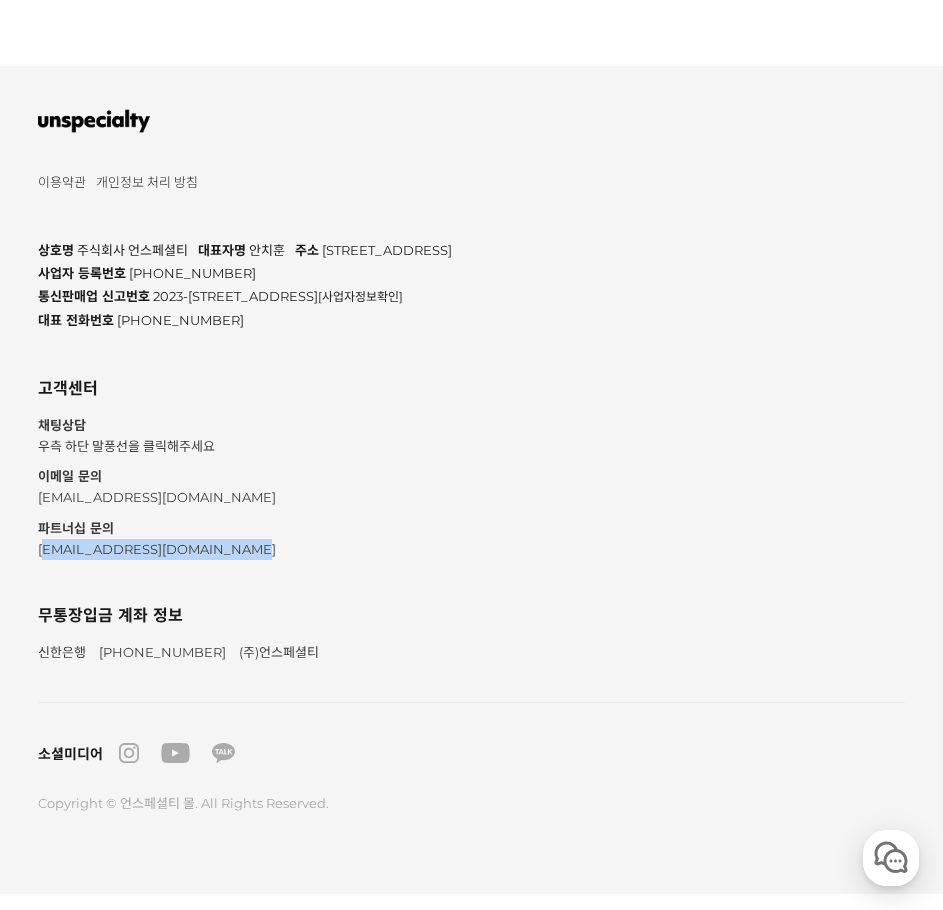 drag, startPoint x: 94, startPoint y: 556, endPoint x: 289, endPoint y: 539, distance: 195.73962 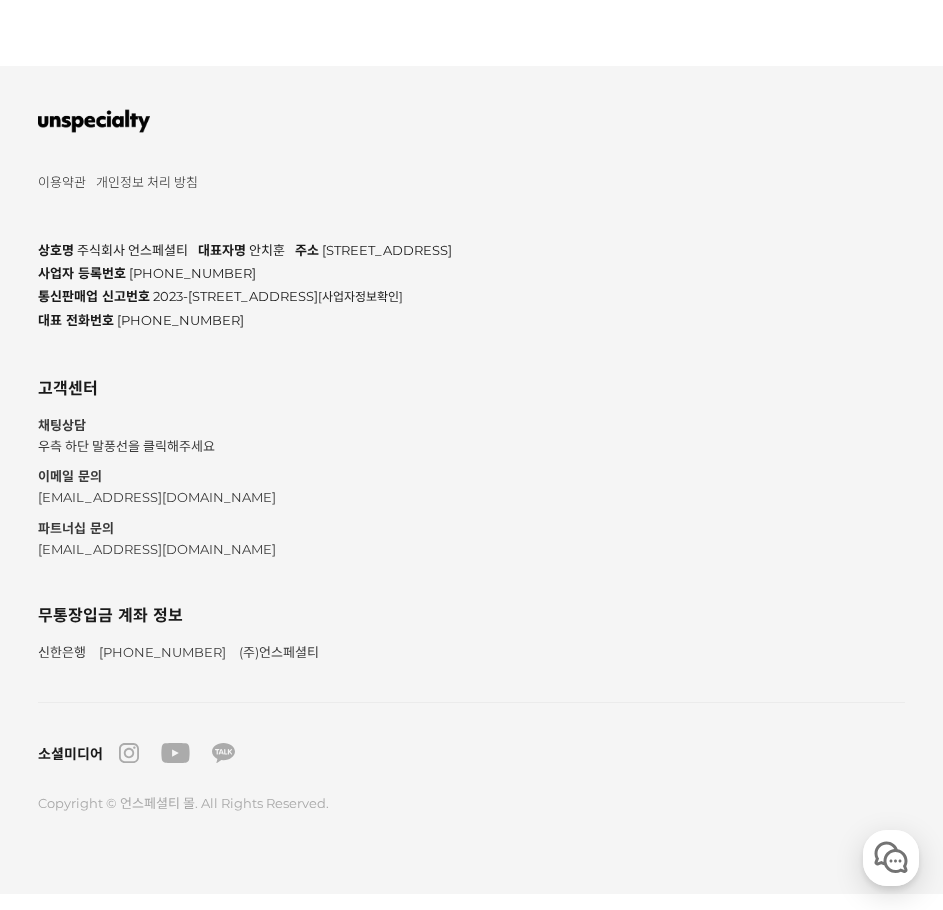 scroll, scrollTop: 1157, scrollLeft: 0, axis: vertical 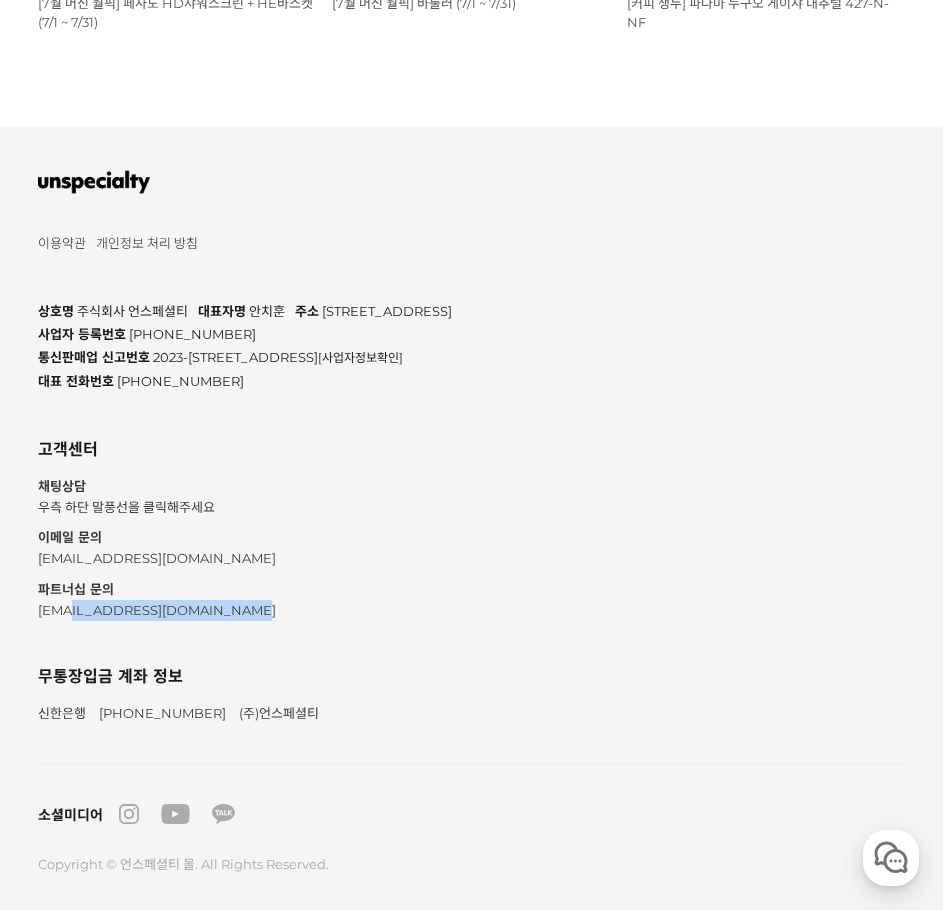 drag, startPoint x: 63, startPoint y: 643, endPoint x: 268, endPoint y: 644, distance: 205.00244 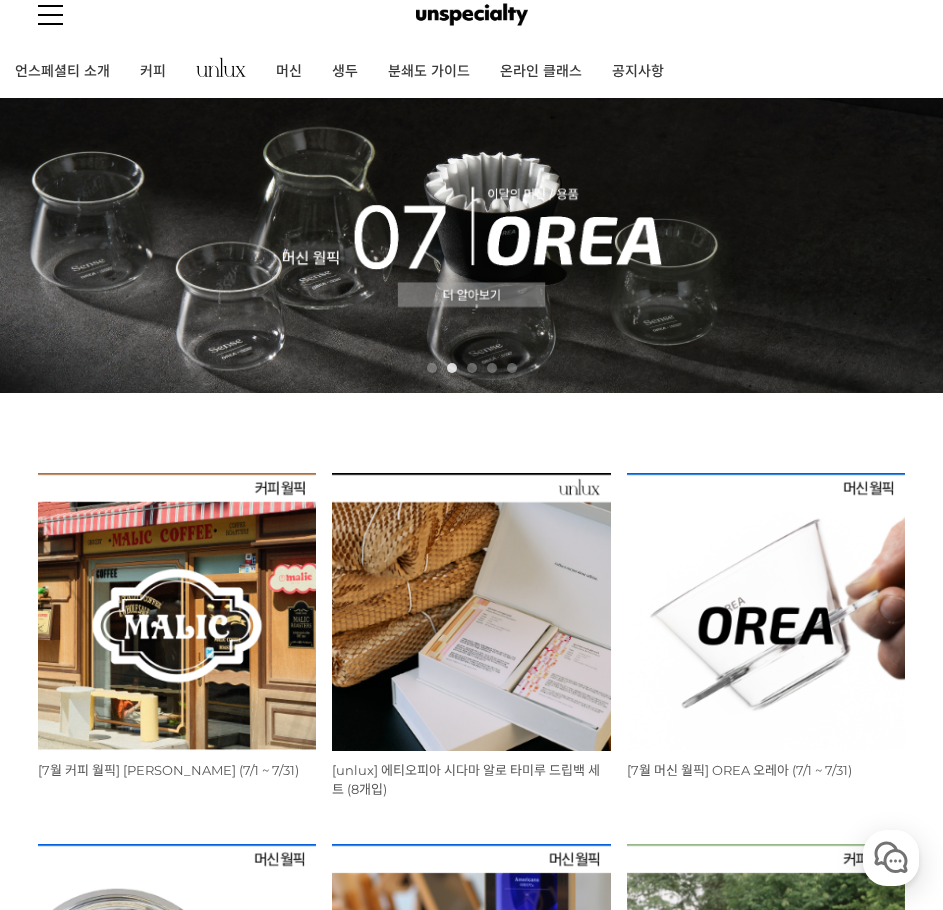scroll, scrollTop: 0, scrollLeft: 0, axis: both 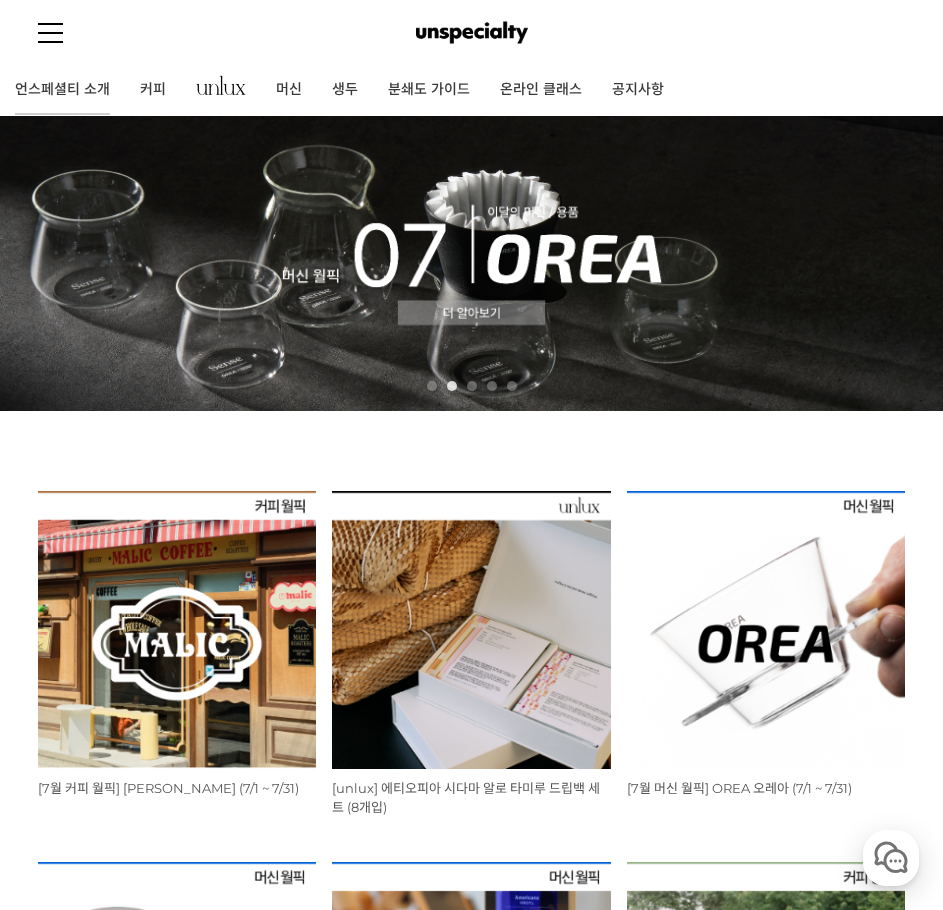 click on "언스페셜티 소개" at bounding box center [62, 90] 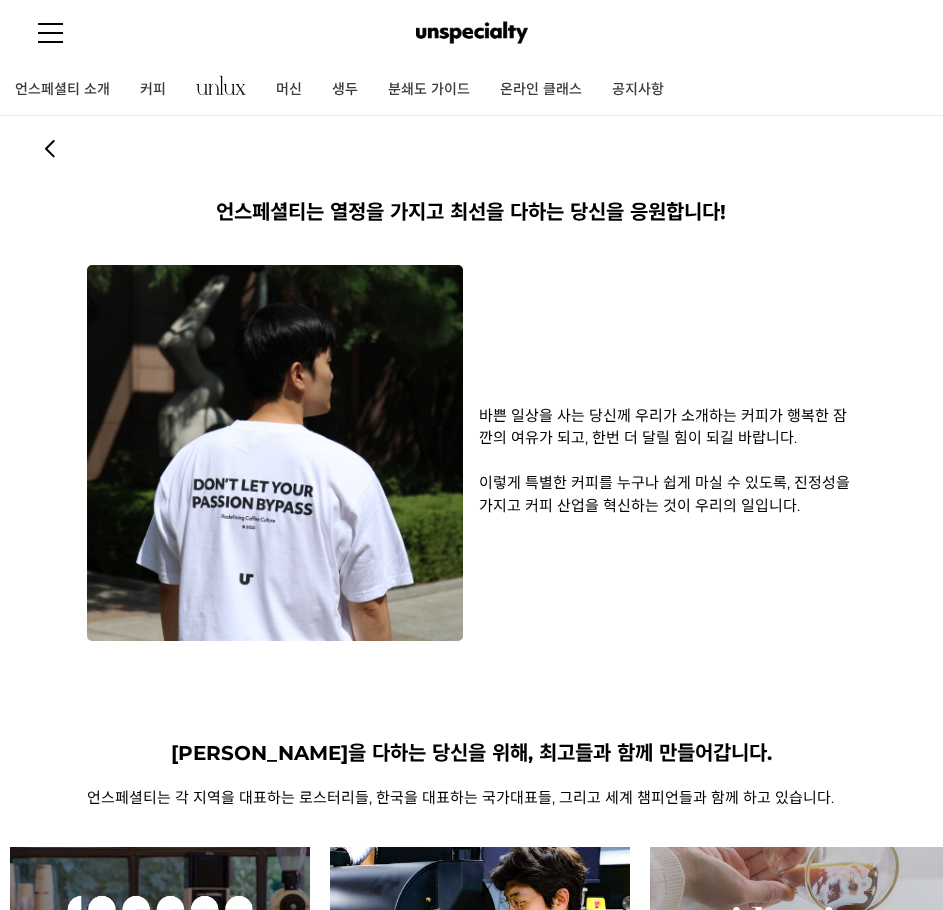 scroll, scrollTop: 0, scrollLeft: 0, axis: both 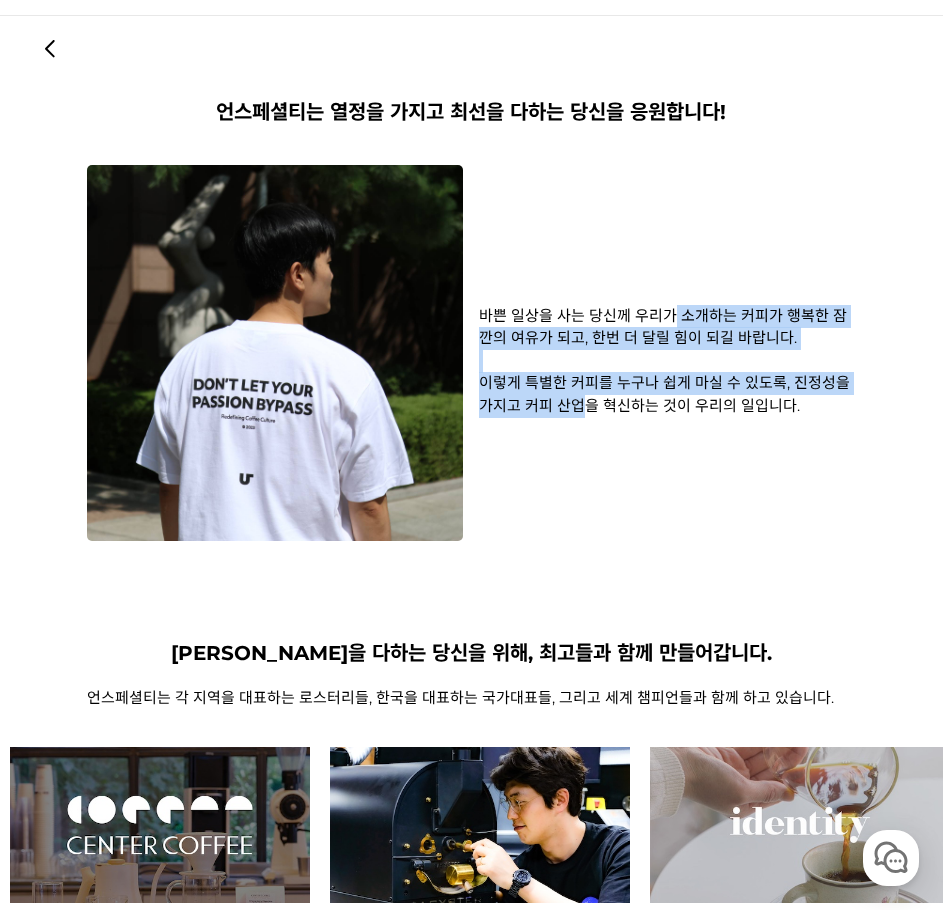 drag, startPoint x: 524, startPoint y: 320, endPoint x: 804, endPoint y: 412, distance: 294.727 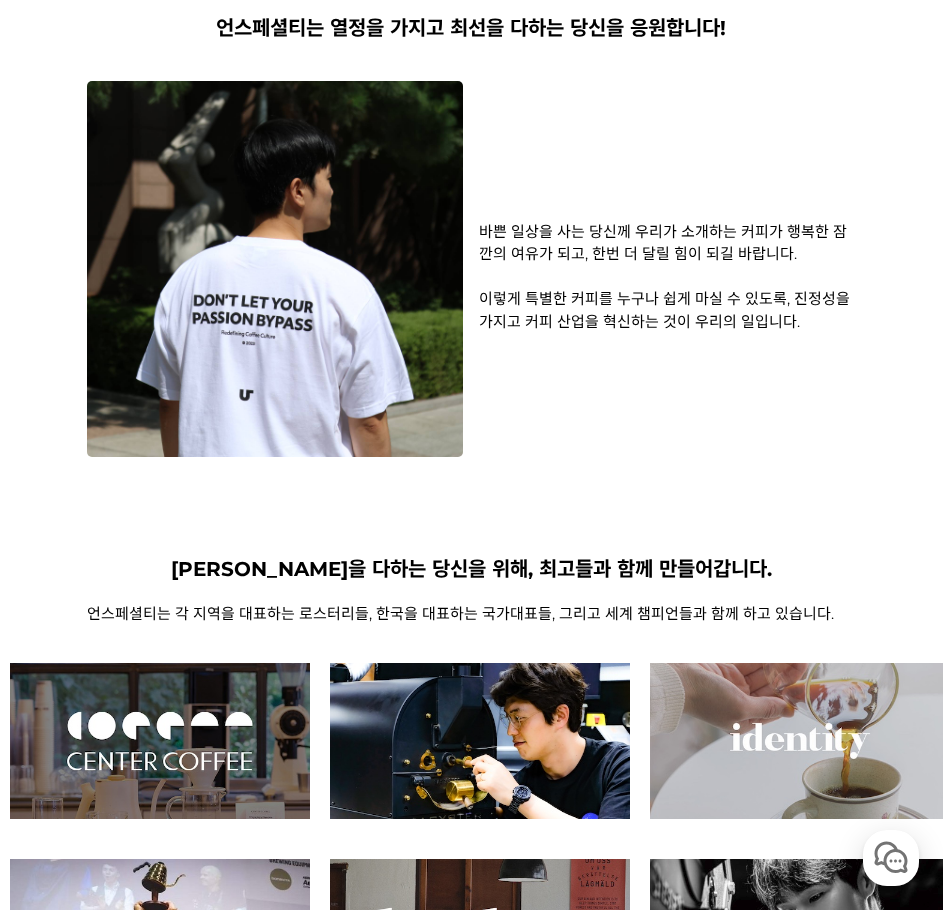 scroll, scrollTop: 300, scrollLeft: 0, axis: vertical 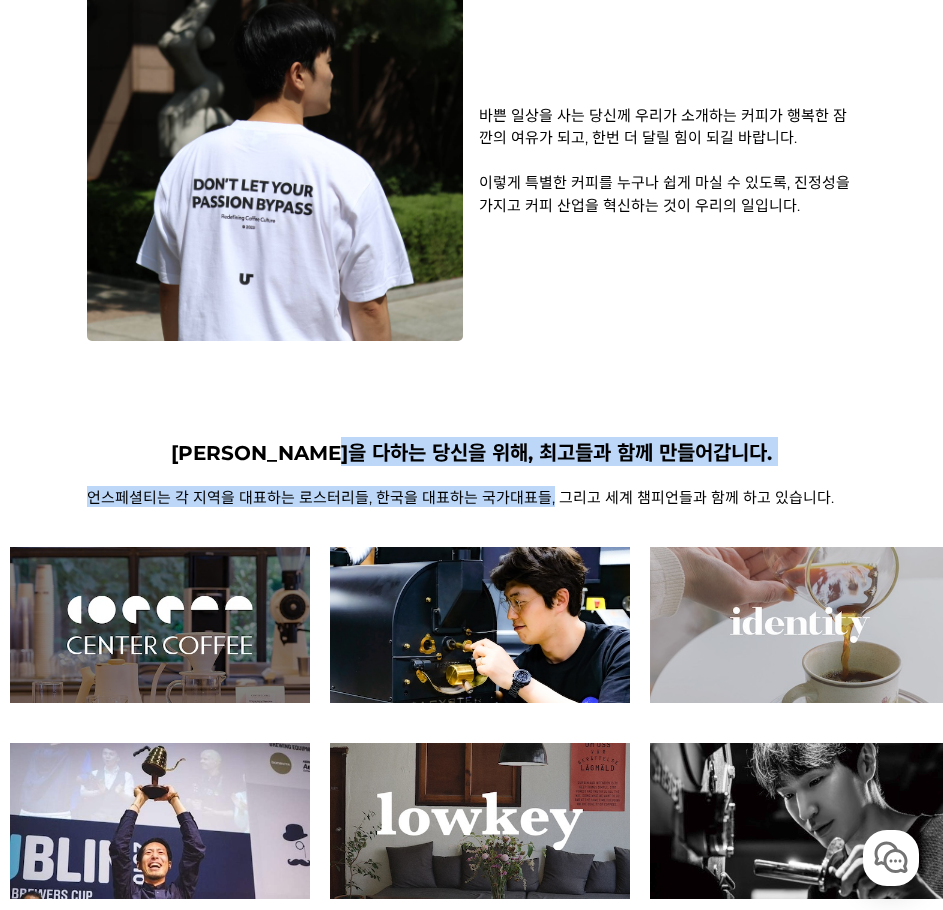 drag, startPoint x: 289, startPoint y: 460, endPoint x: 447, endPoint y: 508, distance: 165.13025 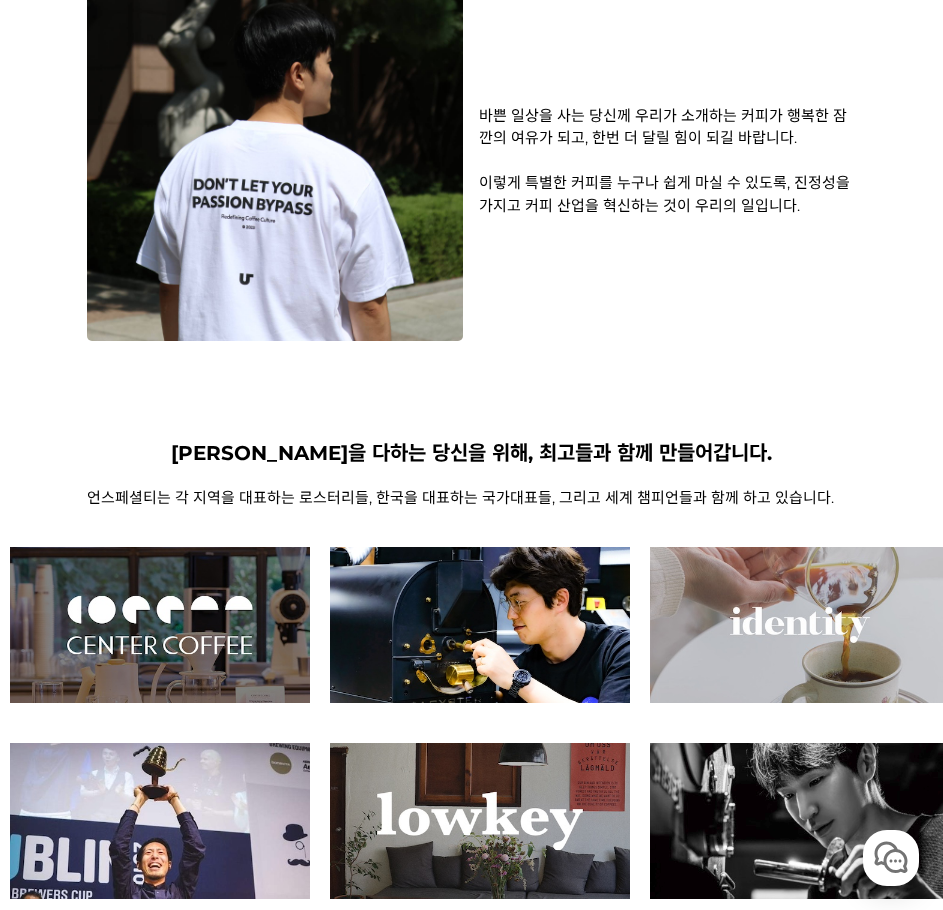 click on "언스페셜티는 각 지역을 대표하는 로스터리들, 한국을 대표하는 국가대표들, 그리고 세계 챔피언들과 함께 하고 있습니다." at bounding box center [471, 496] 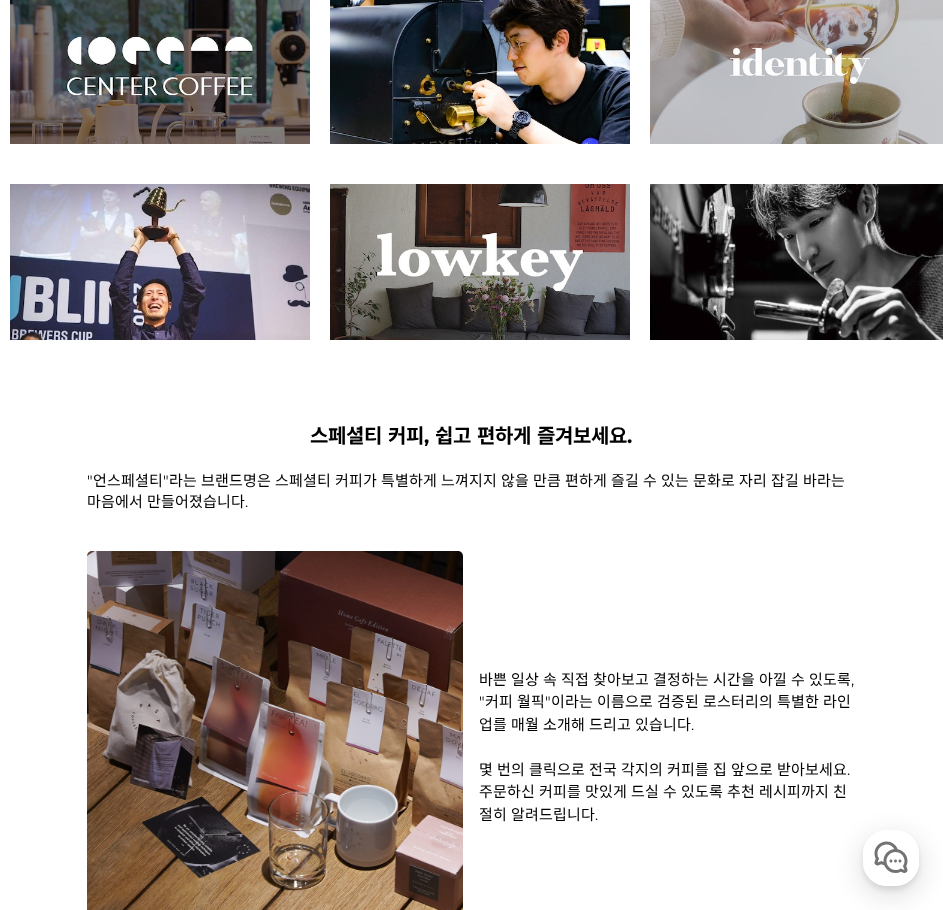 scroll, scrollTop: 900, scrollLeft: 0, axis: vertical 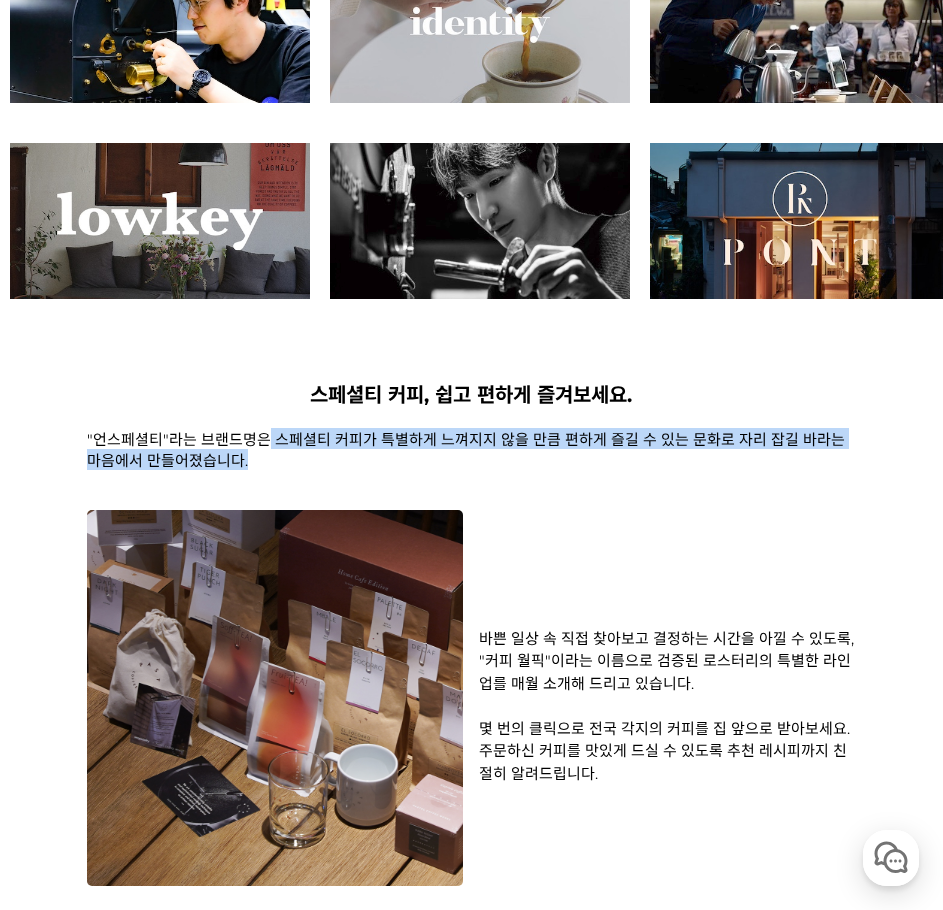 drag, startPoint x: 162, startPoint y: 460, endPoint x: 426, endPoint y: 486, distance: 265.27722 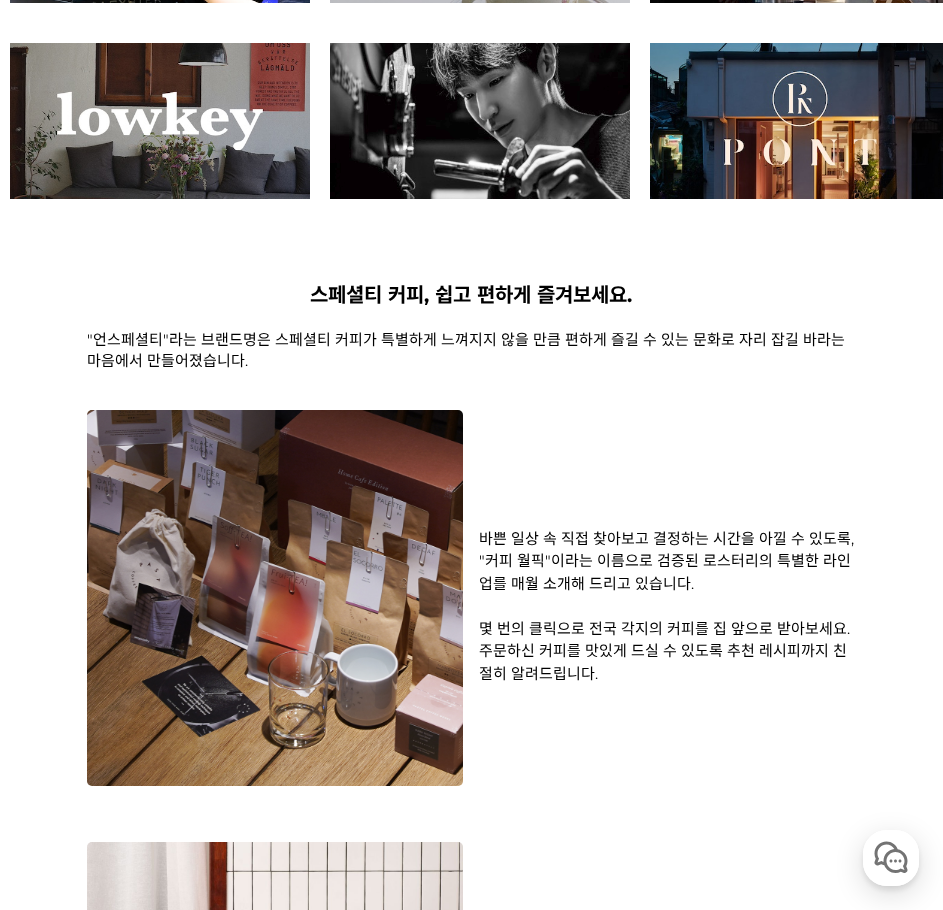 scroll, scrollTop: 1100, scrollLeft: 0, axis: vertical 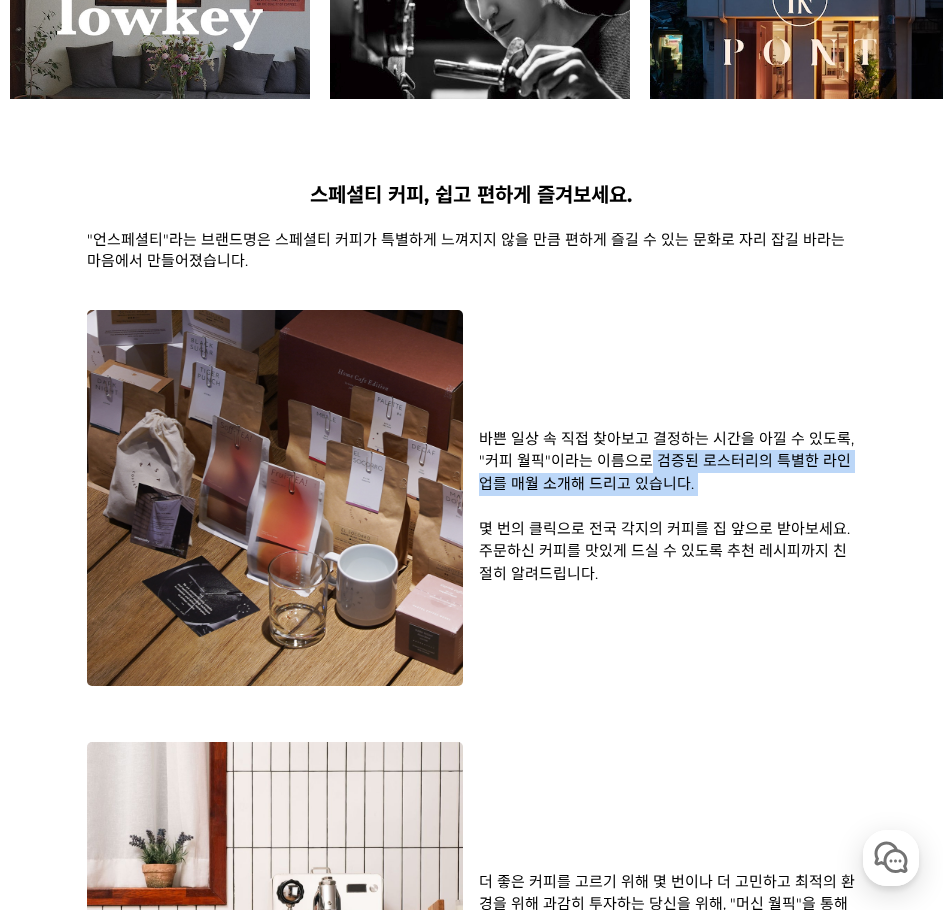 drag, startPoint x: 497, startPoint y: 476, endPoint x: 645, endPoint y: 518, distance: 153.84407 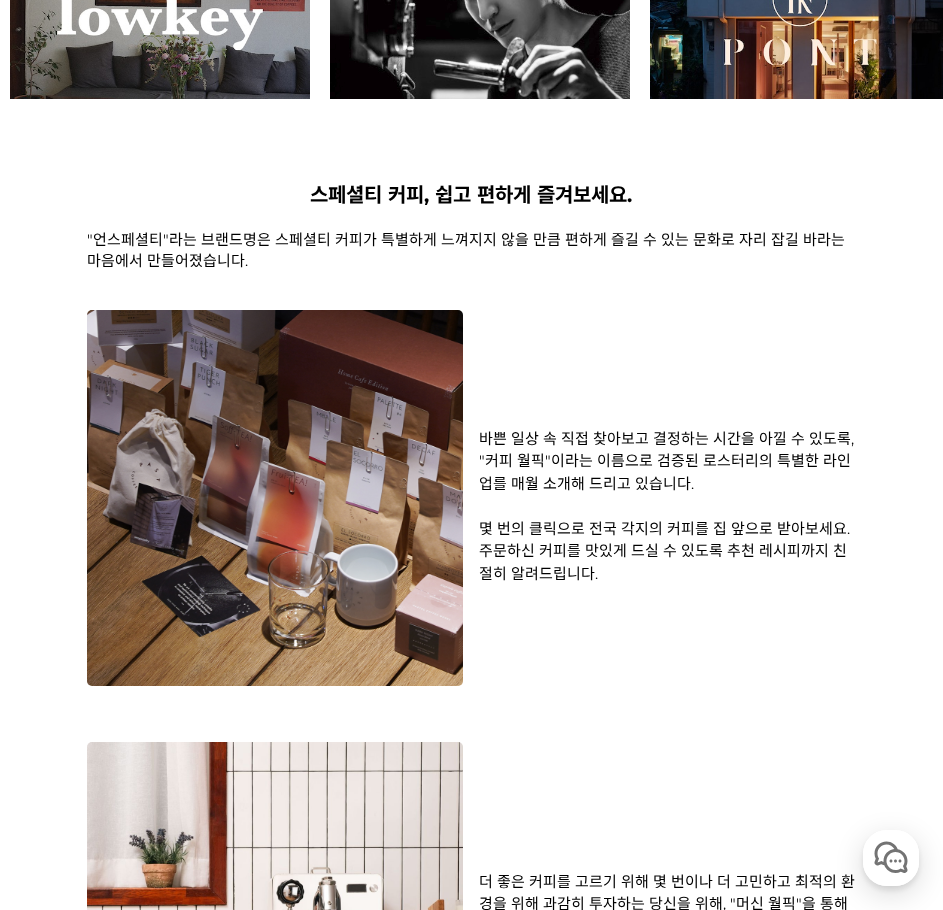 click on "바쁜 일상 속 직접 찾아보고 결정하는 시간을 아낄 수 있도록, "커피 월픽"이라는 이름으로 검증된 로스터리의 특별한 라인업를 매월 소개해 드리고 있습니다.
몇 번의 클릭으로 전국 각지의 커피를 집 앞으로 받아보세요. 주문하신 커피를 맛있게 드실 수 있도록 추천 레시피까지 친절히 알려드립니다." at bounding box center (663, 507) 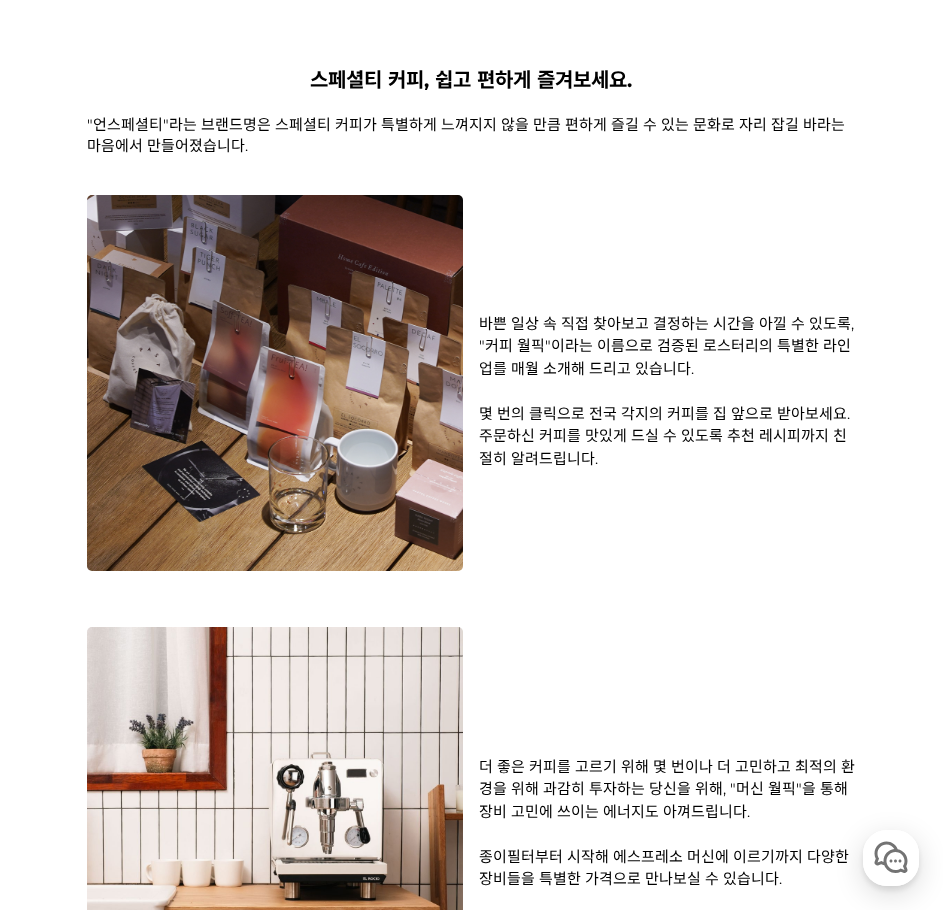 scroll, scrollTop: 1100, scrollLeft: 0, axis: vertical 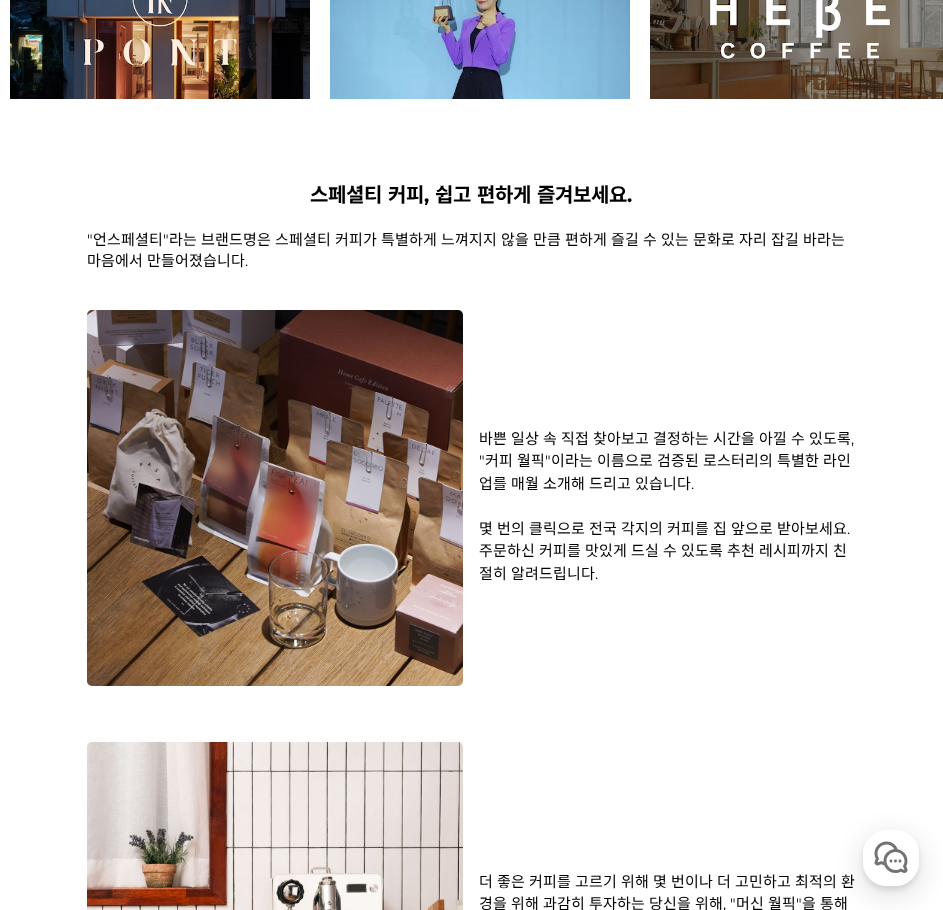 drag, startPoint x: 477, startPoint y: 474, endPoint x: 707, endPoint y: 494, distance: 230.86794 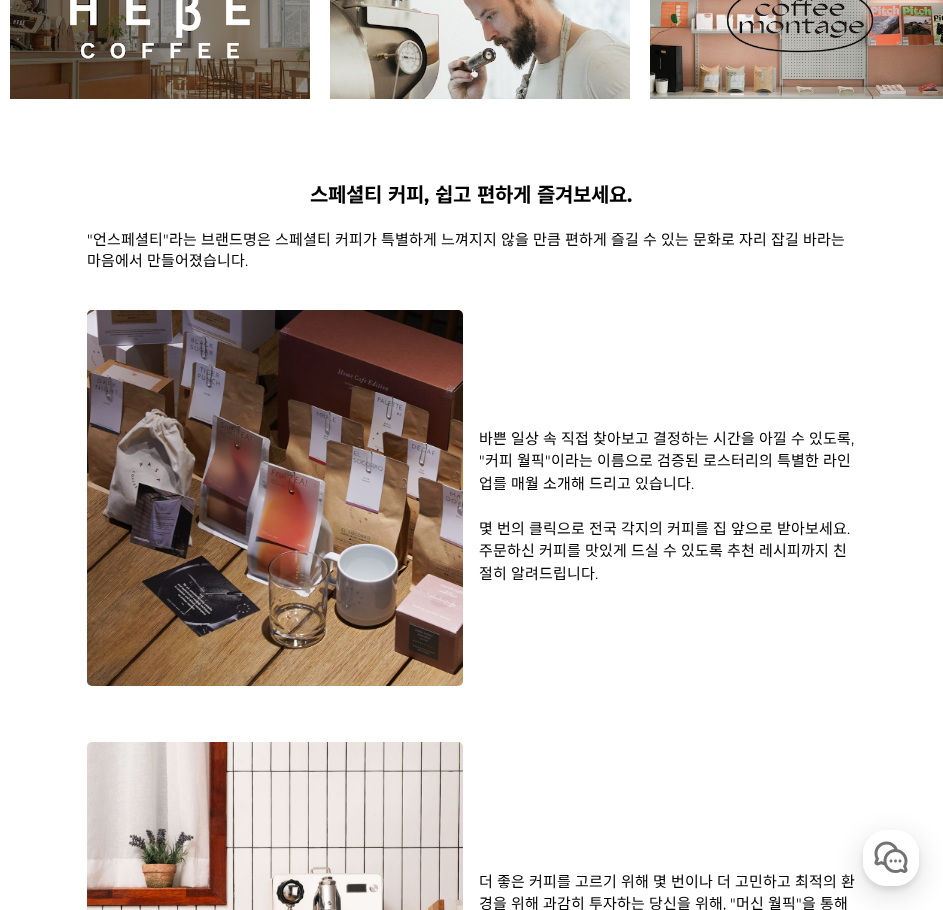 click on "바쁜 일상 속 직접 찾아보고 결정하는 시간을 아낄 수 있도록, "커피 월픽"이라는 이름으로 검증된 로스터리의 특별한 라인업를 매월 소개해 드리고 있습니다.
몇 번의 클릭으로 전국 각지의 커피를 집 앞으로 받아보세요. 주문하신 커피를 맛있게 드실 수 있도록 추천 레시피까지 친절히 알려드립니다." at bounding box center (663, 507) 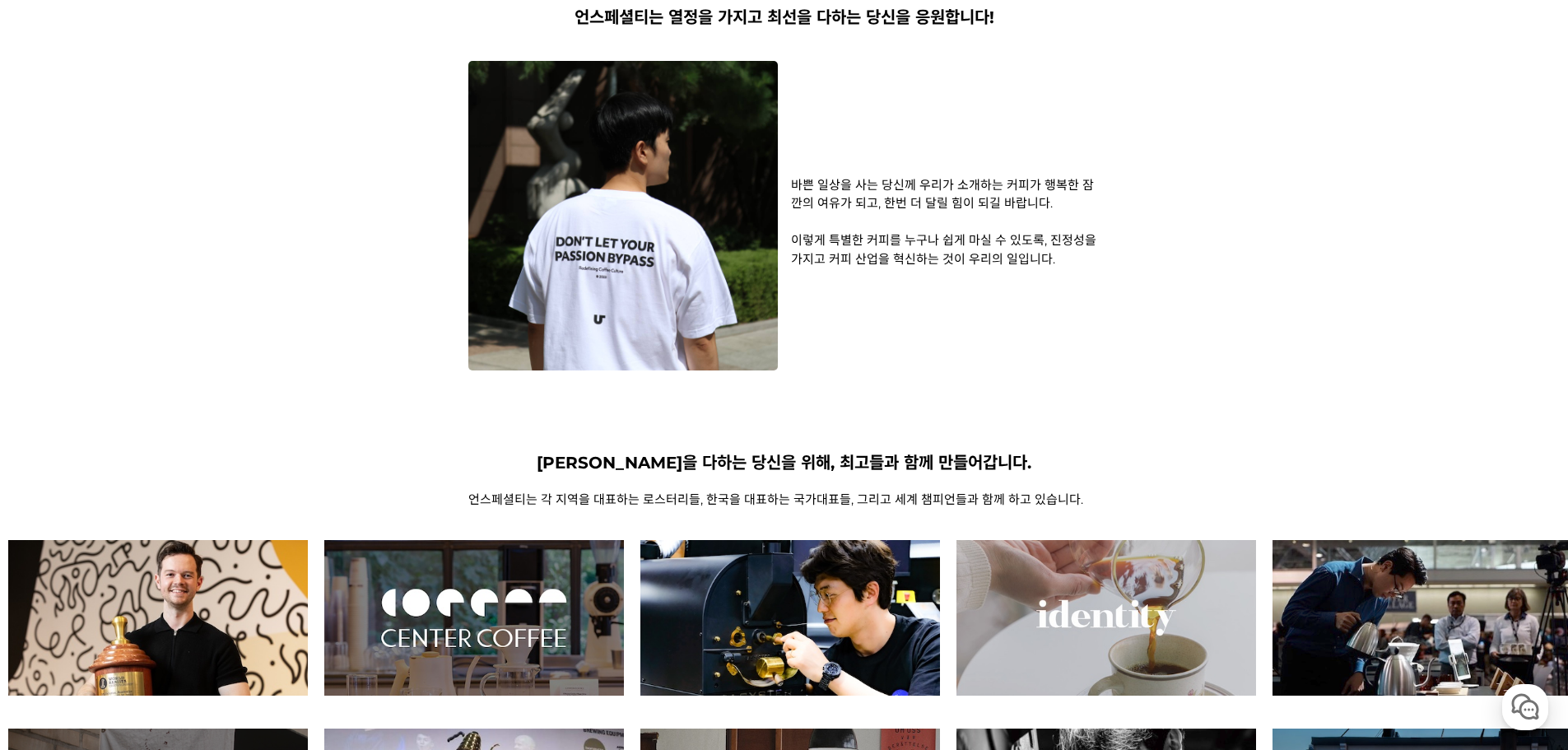 scroll, scrollTop: 0, scrollLeft: 0, axis: both 